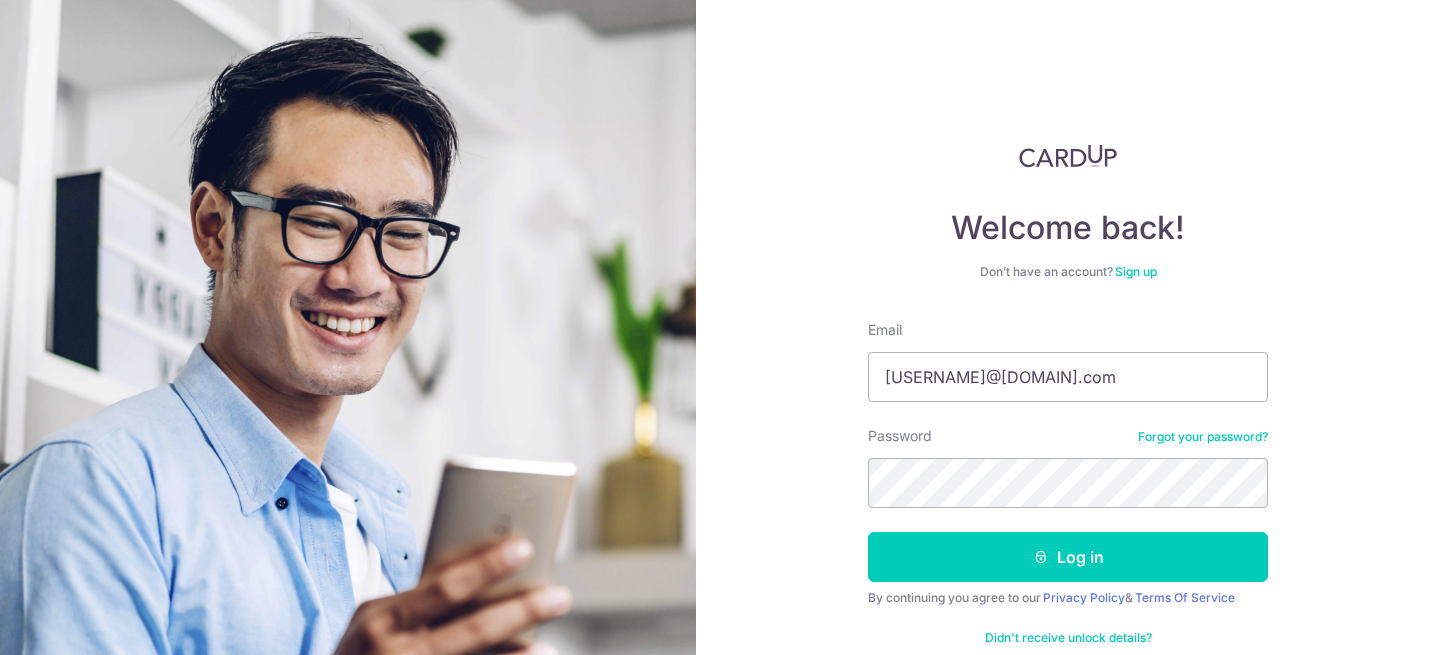 scroll, scrollTop: 0, scrollLeft: 0, axis: both 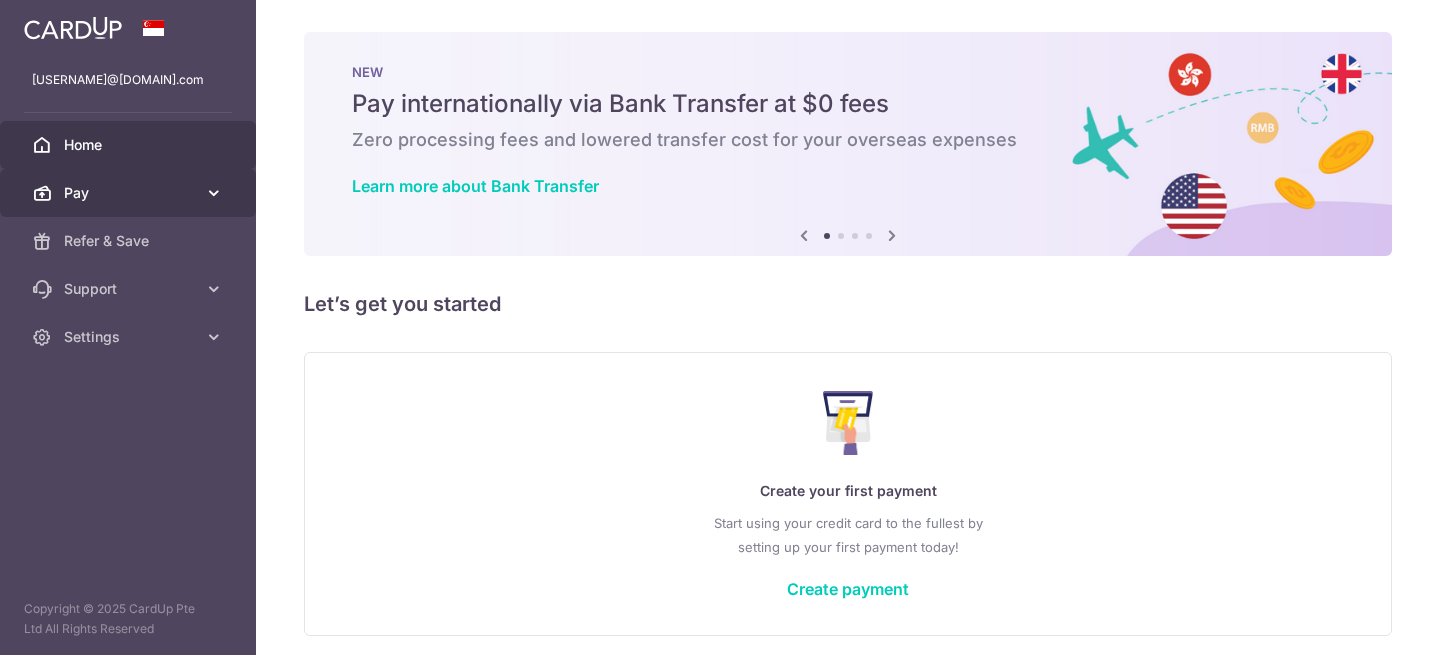 click on "Pay" at bounding box center [128, 193] 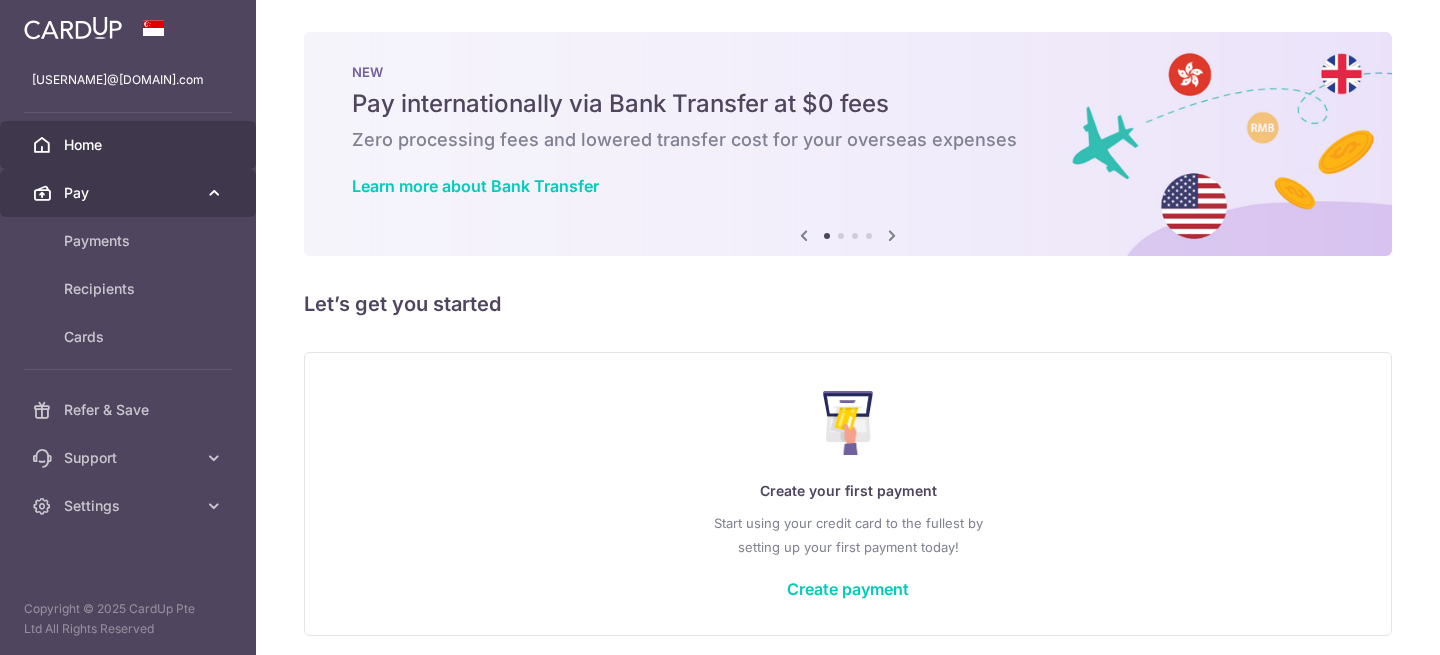 scroll, scrollTop: 0, scrollLeft: 0, axis: both 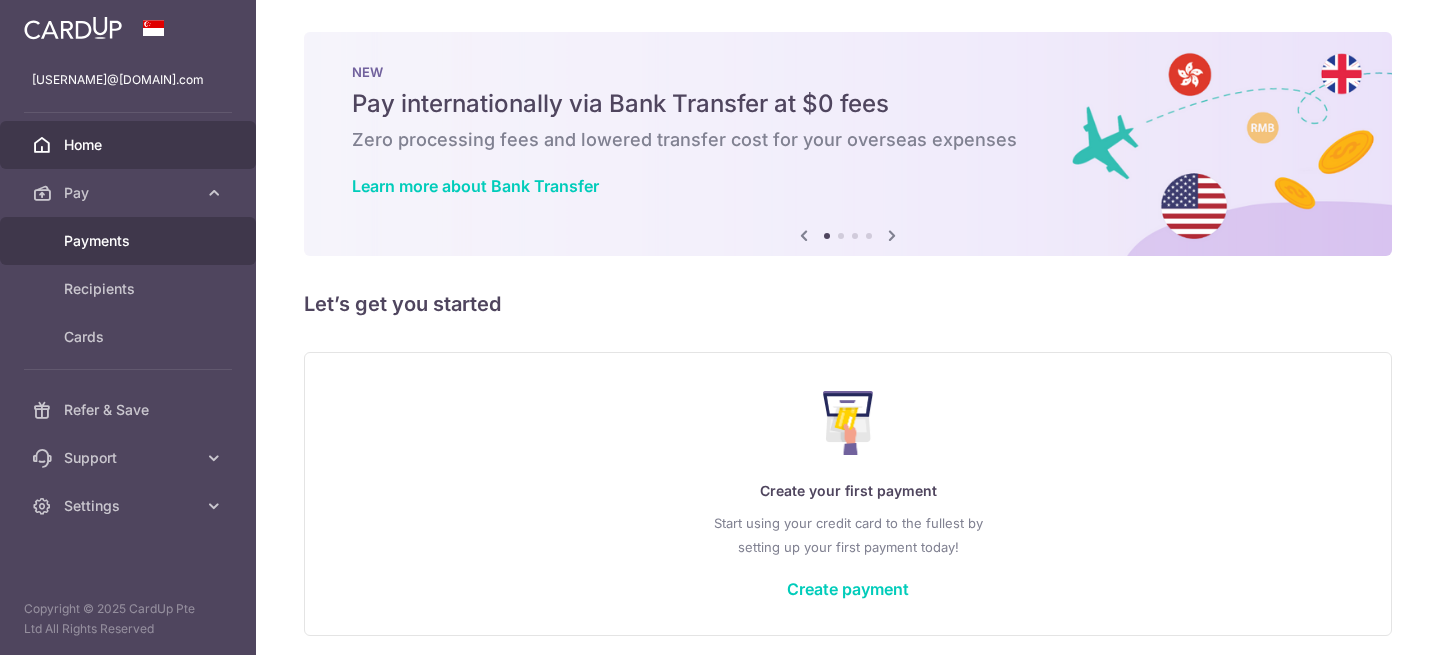 click on "Payments" at bounding box center [128, 241] 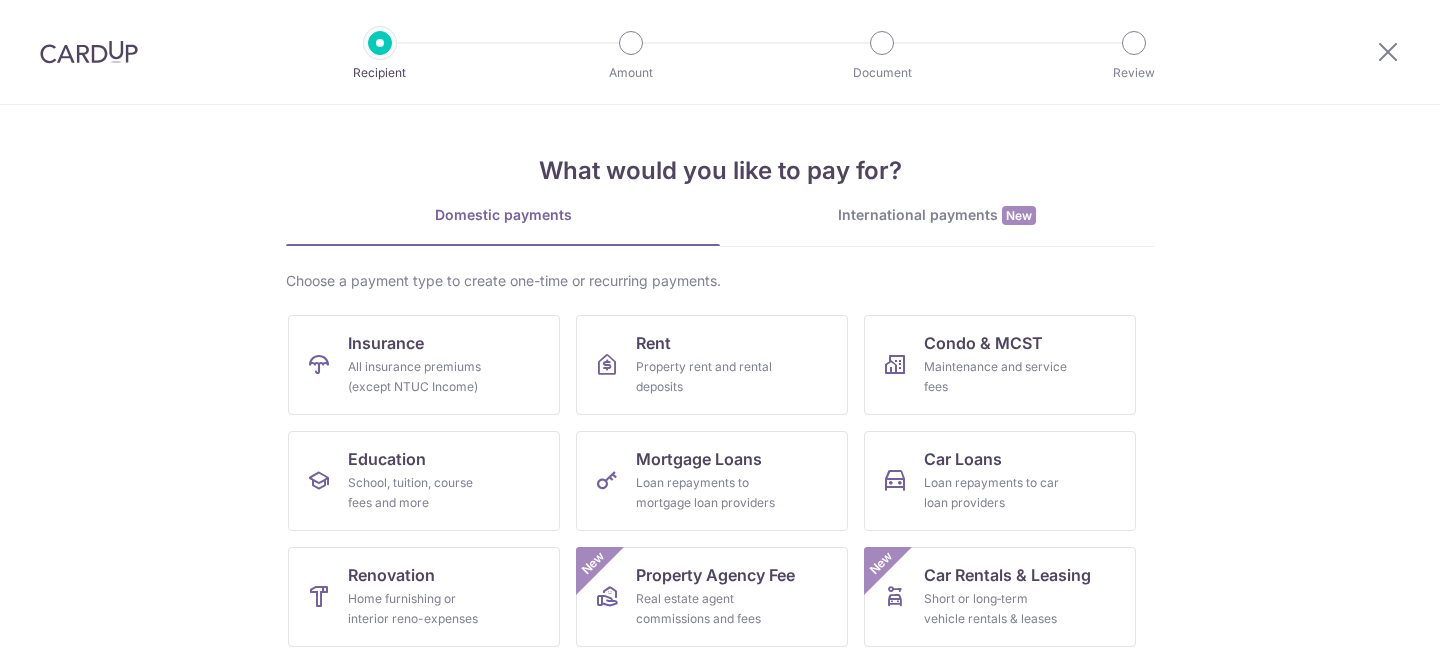 scroll, scrollTop: 0, scrollLeft: 0, axis: both 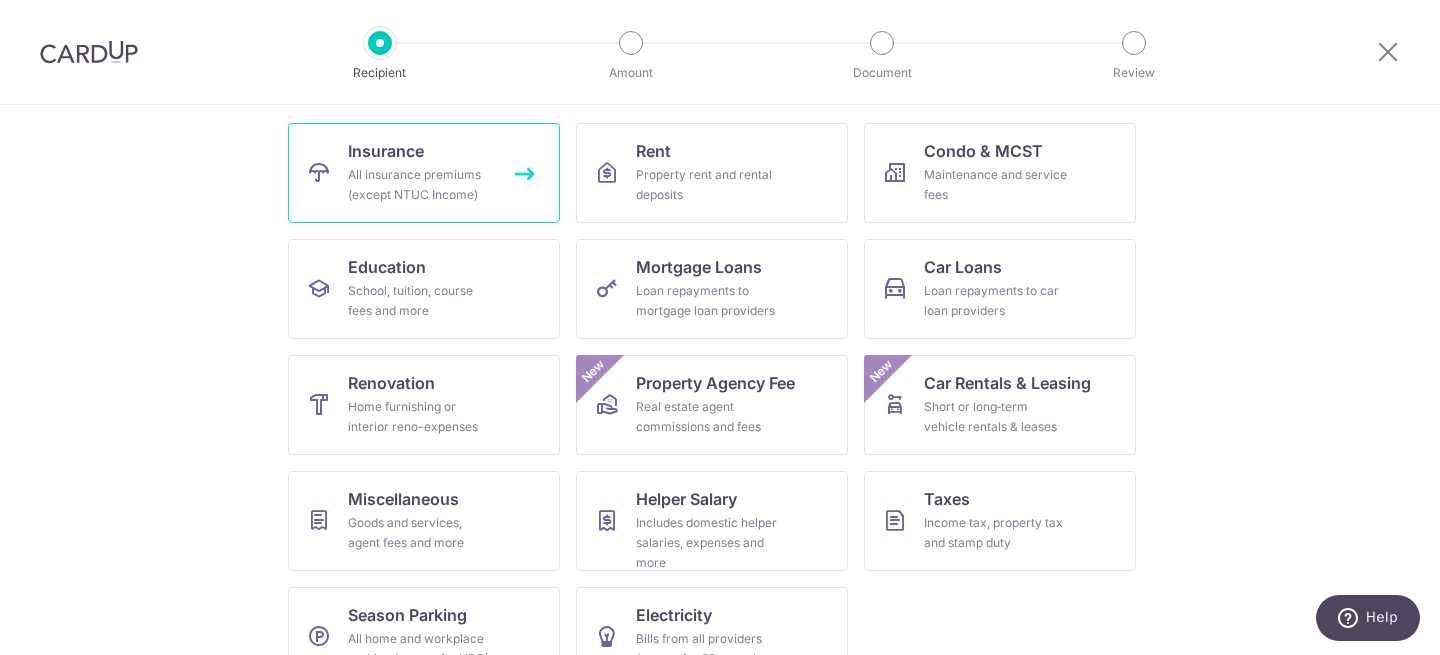 click on "Insurance All insurance premiums (except NTUC Income)" at bounding box center (424, 173) 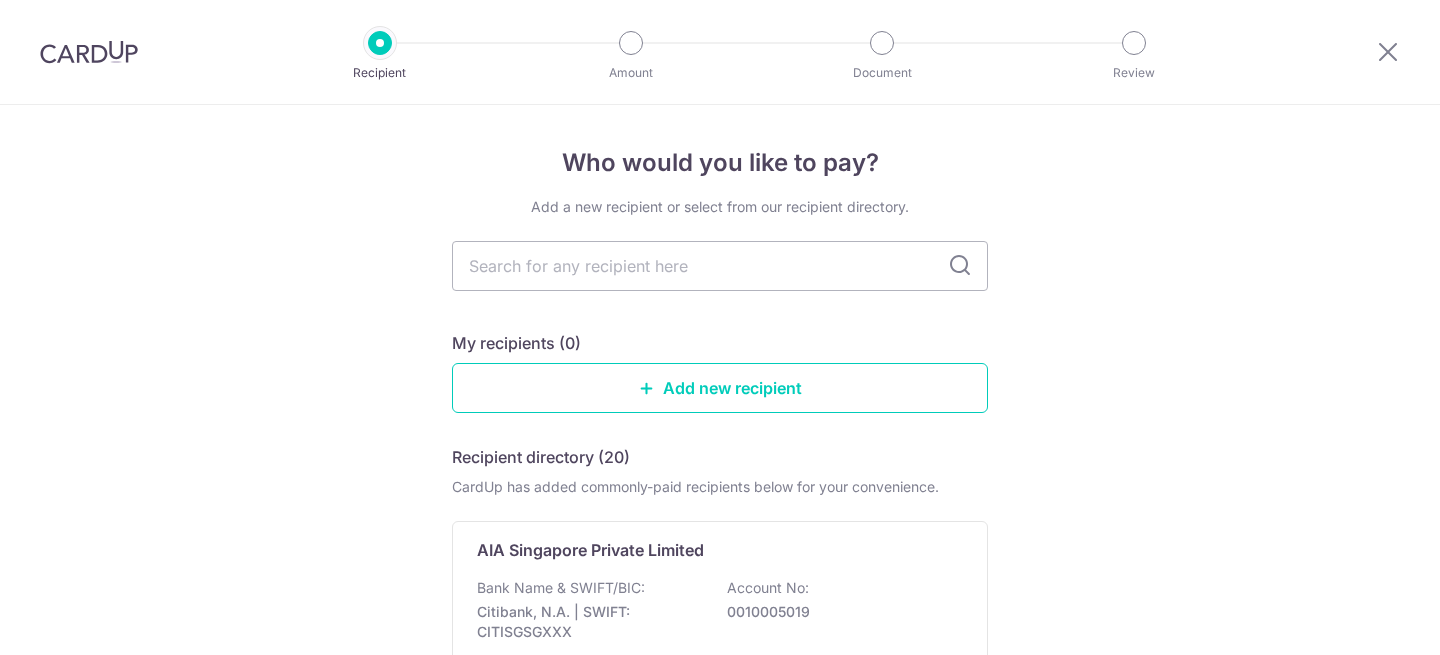 scroll, scrollTop: 0, scrollLeft: 0, axis: both 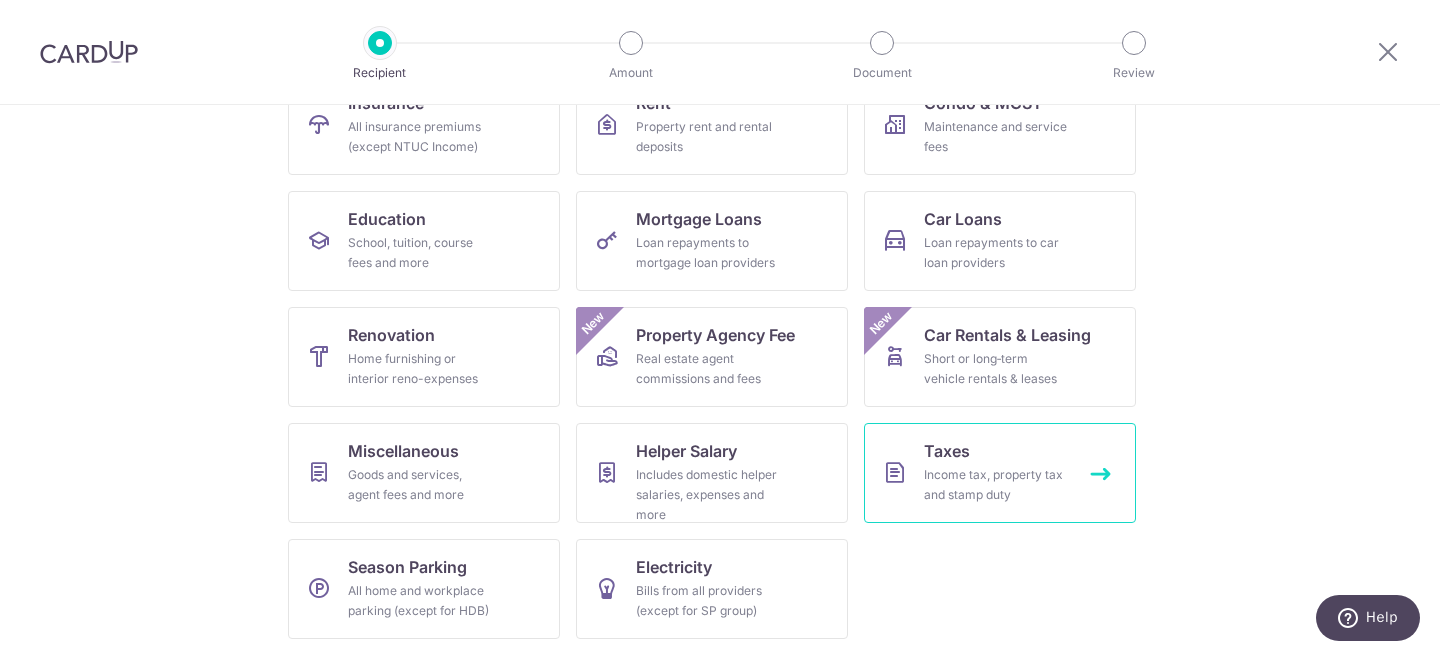 click on "Income tax, property tax and stamp duty" at bounding box center [996, 485] 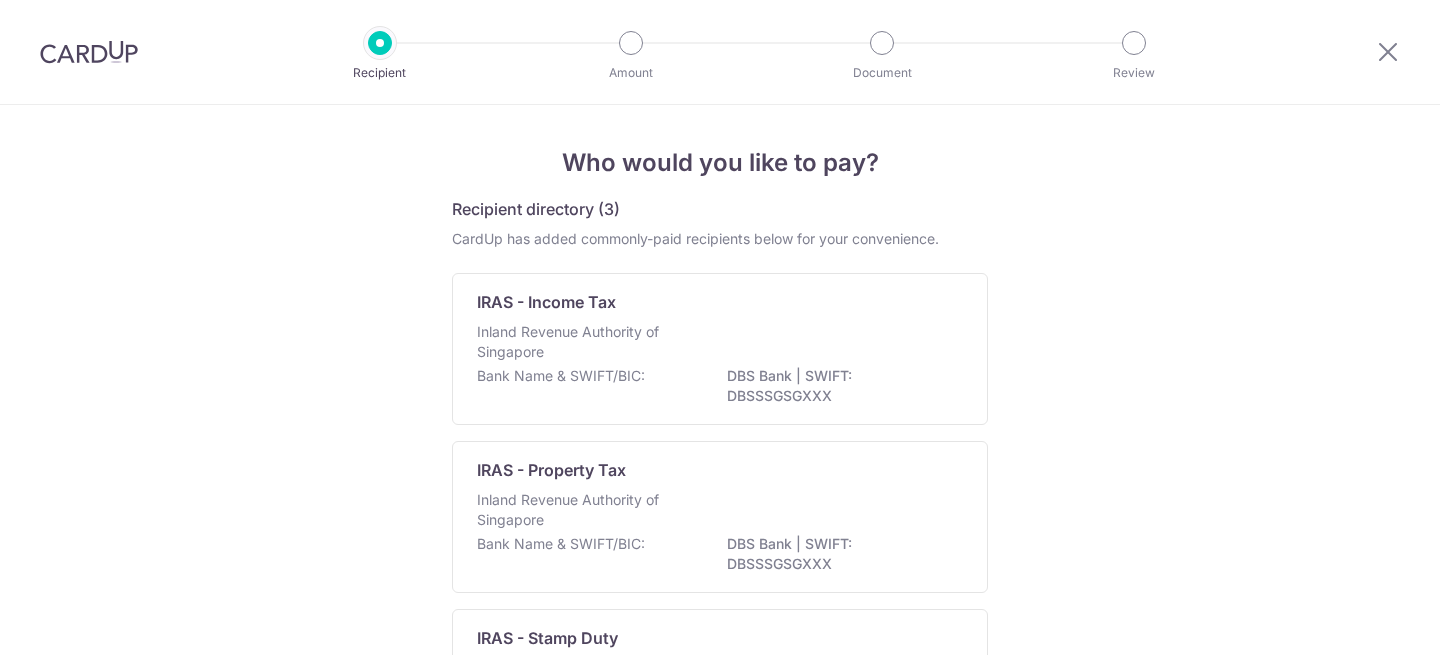 scroll, scrollTop: 0, scrollLeft: 0, axis: both 